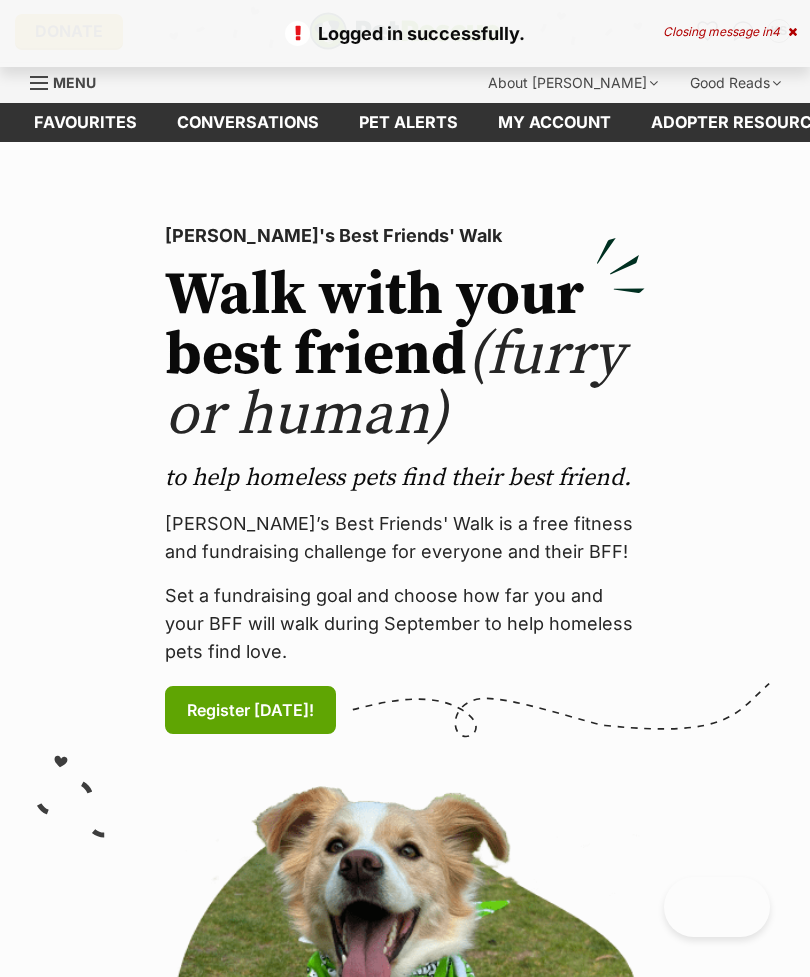 scroll, scrollTop: 0, scrollLeft: 0, axis: both 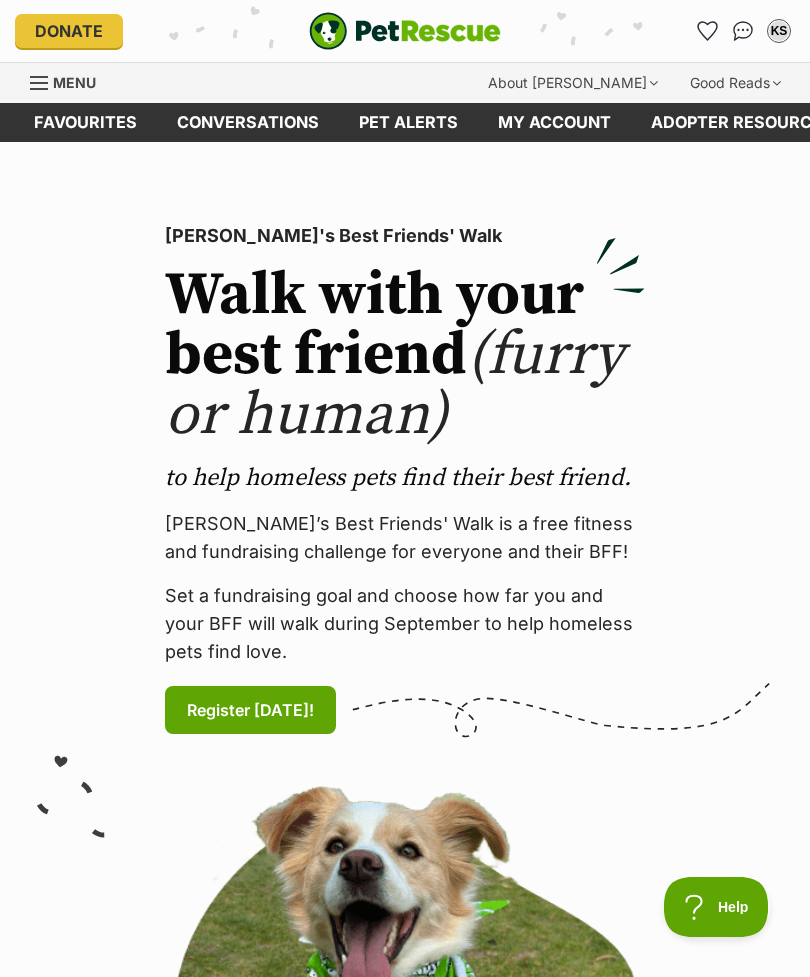 click 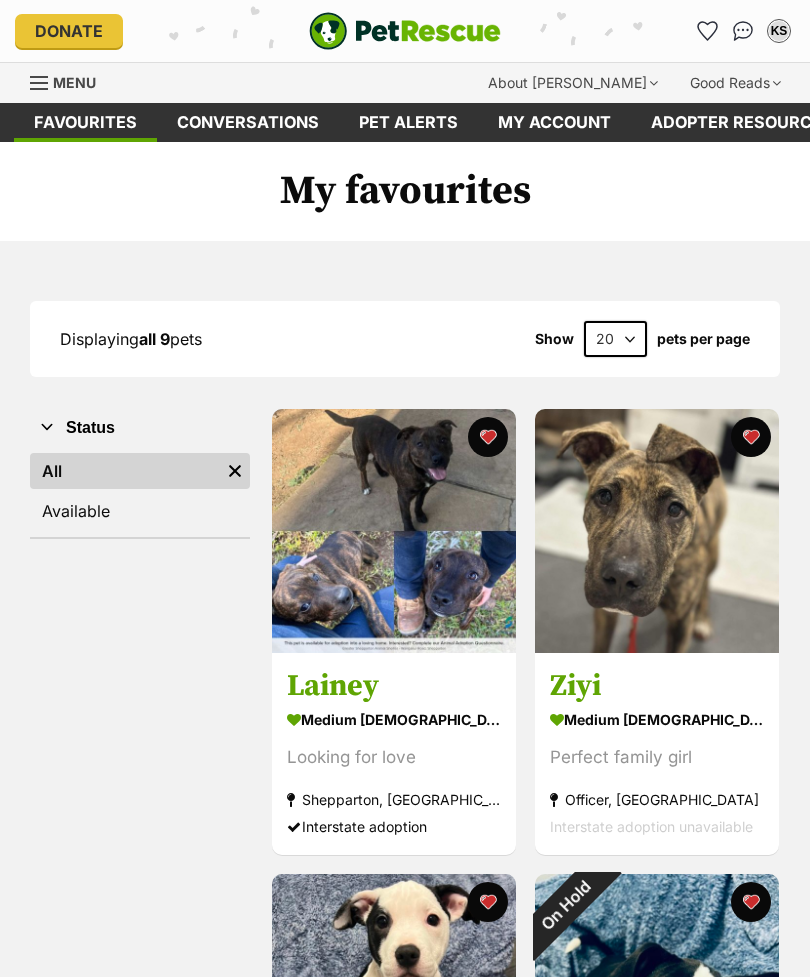scroll, scrollTop: 0, scrollLeft: 0, axis: both 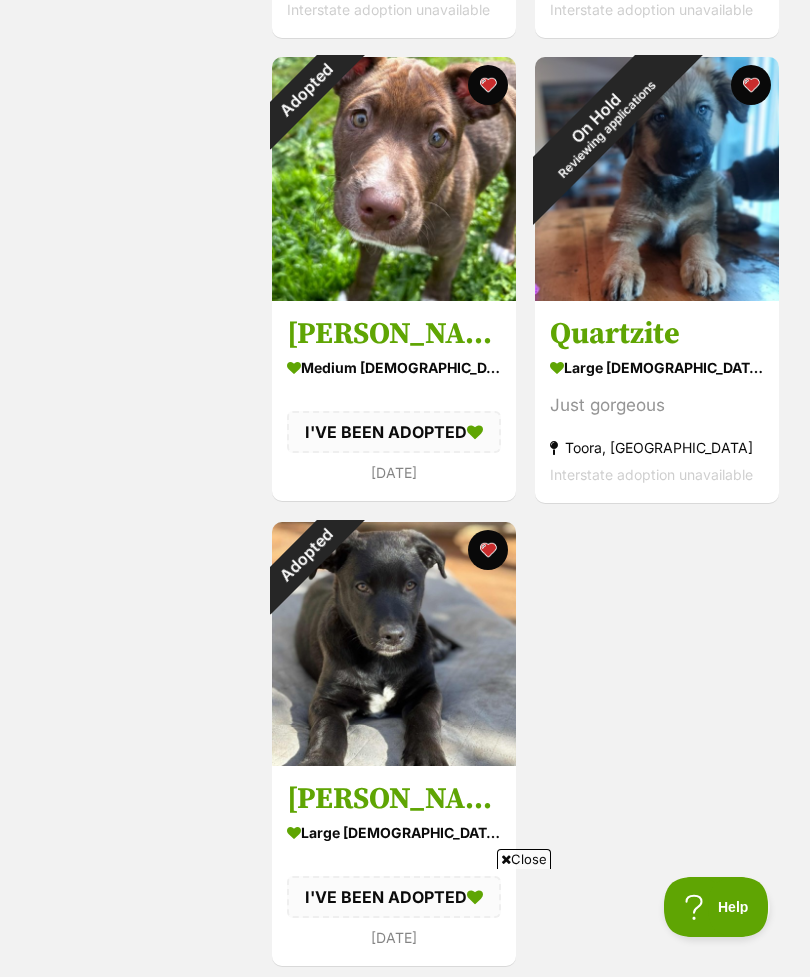 click on "On Hold Reviewing applications" at bounding box center [601, 123] 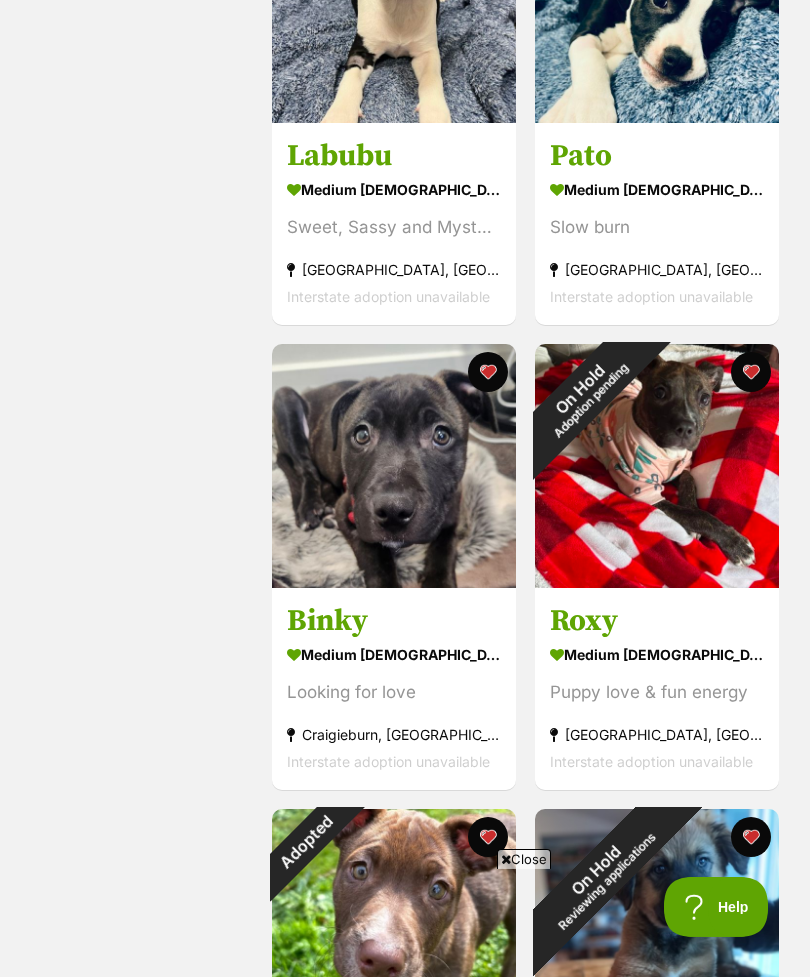 scroll, scrollTop: 1016, scrollLeft: 0, axis: vertical 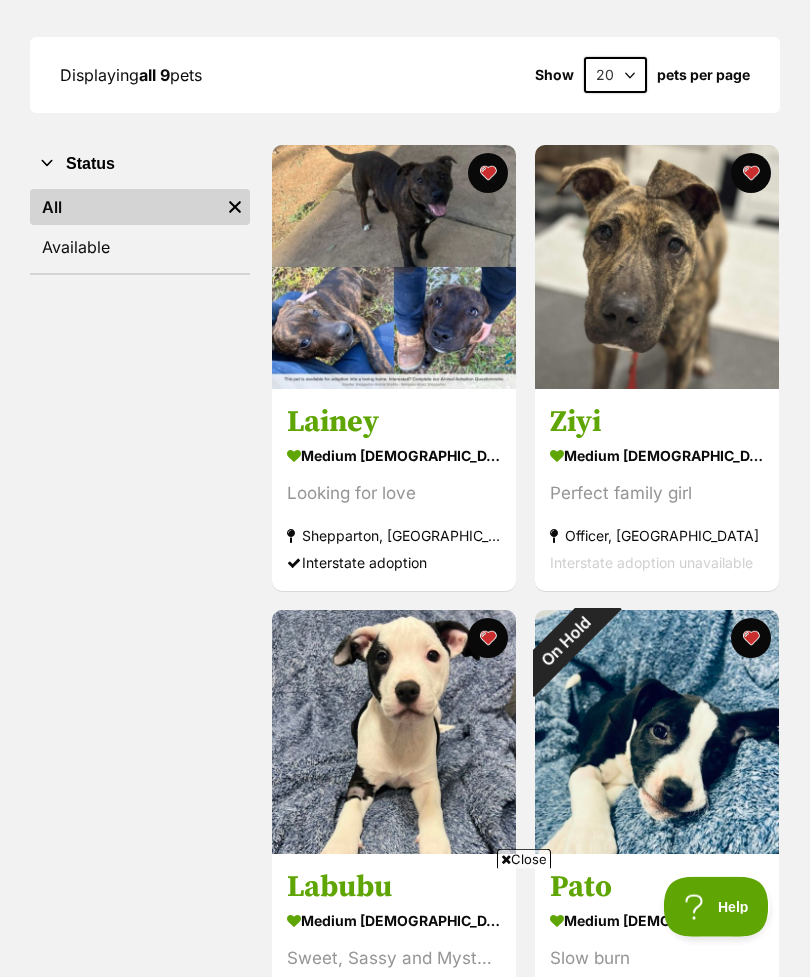 click on "medium [DEMOGRAPHIC_DATA] Dog" at bounding box center (394, 455) 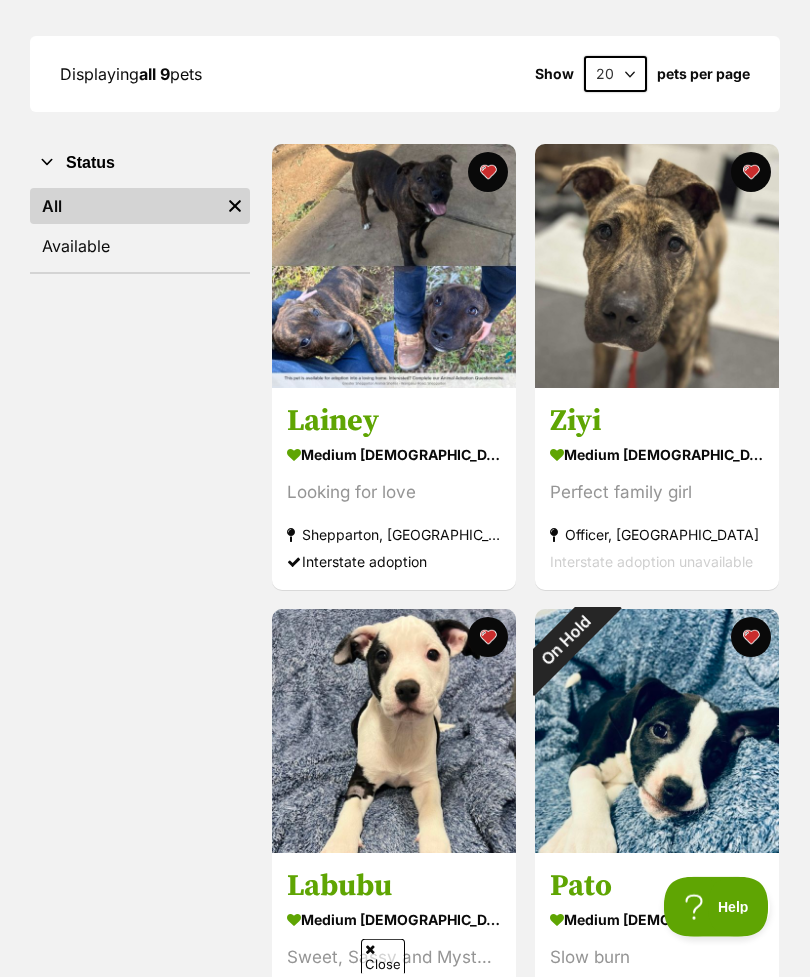 scroll, scrollTop: 266, scrollLeft: 0, axis: vertical 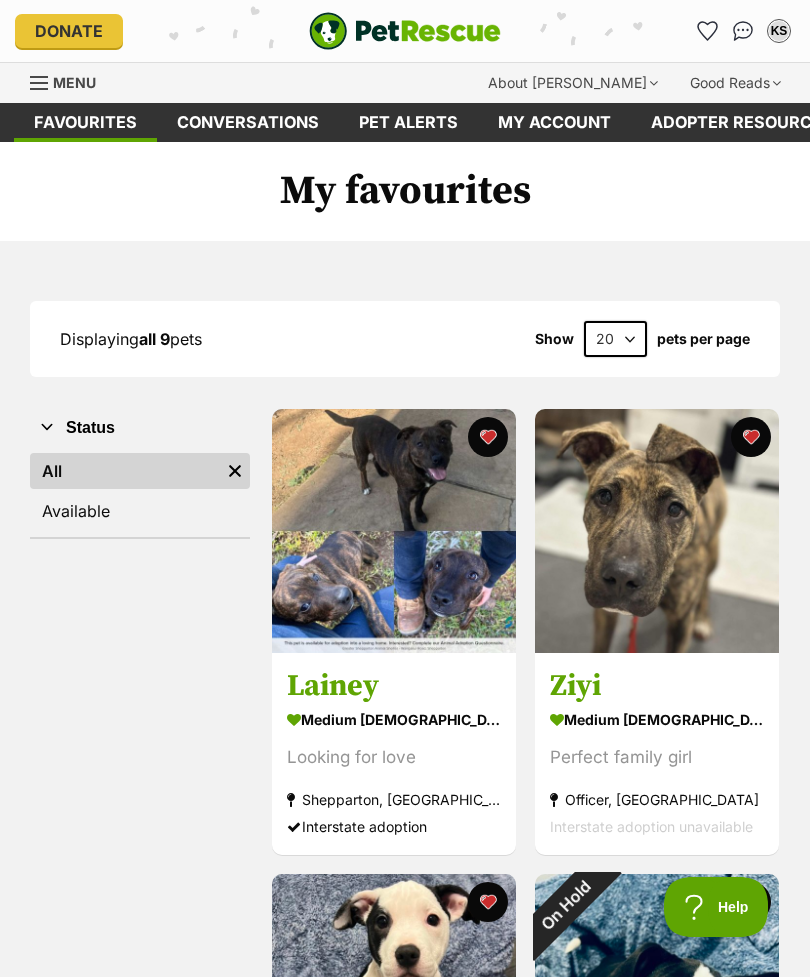click on "Menu" at bounding box center [74, 82] 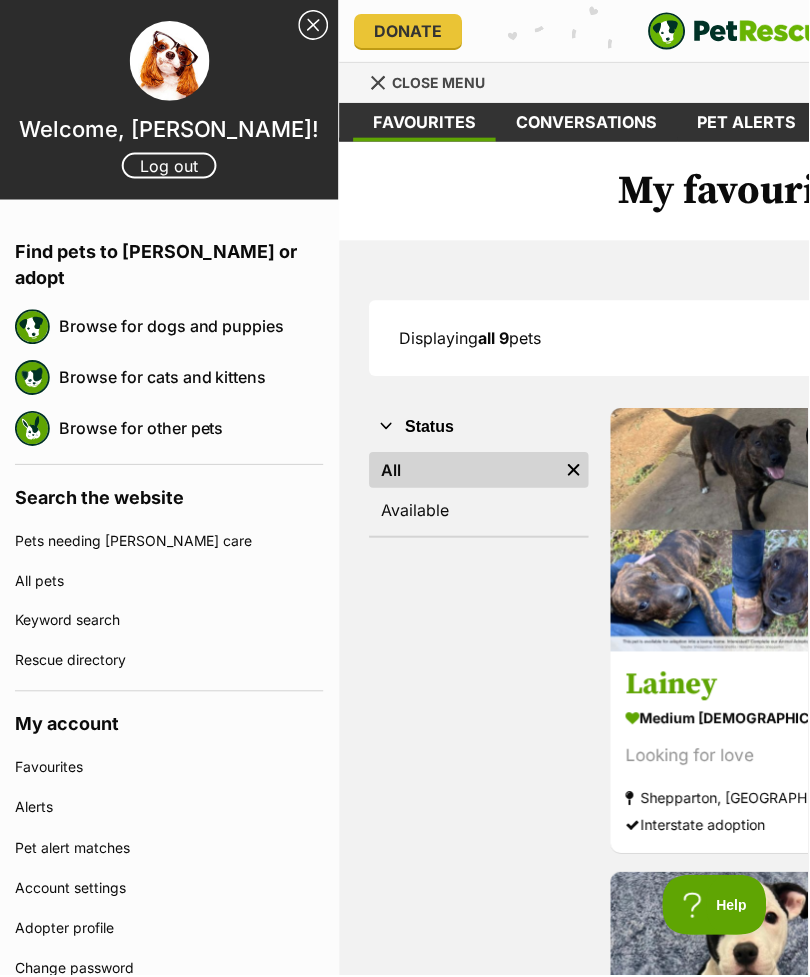 click on "Browse for dogs and puppies" at bounding box center [191, 327] 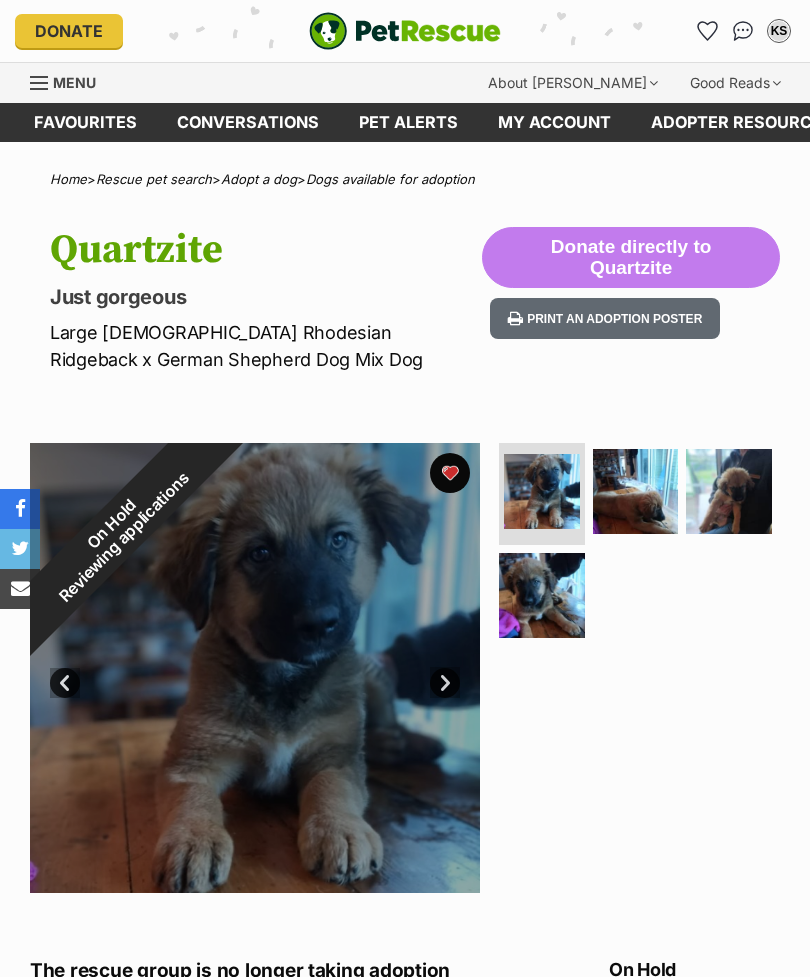 scroll, scrollTop: 0, scrollLeft: 0, axis: both 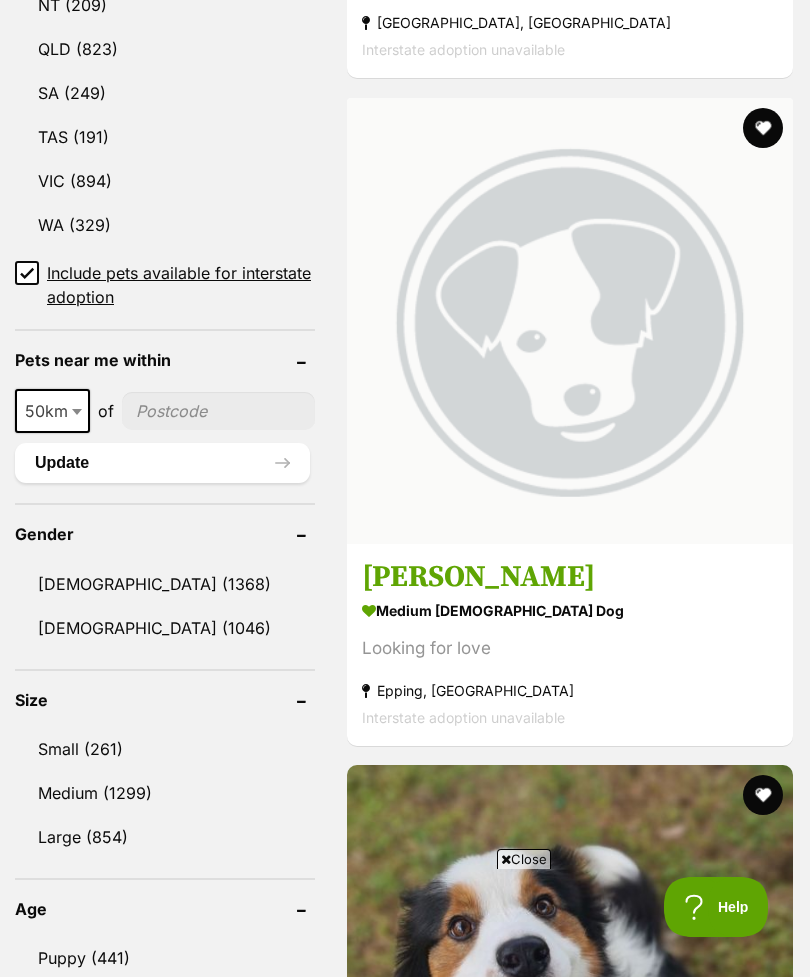 click on "[DEMOGRAPHIC_DATA] (1046)" at bounding box center (165, 628) 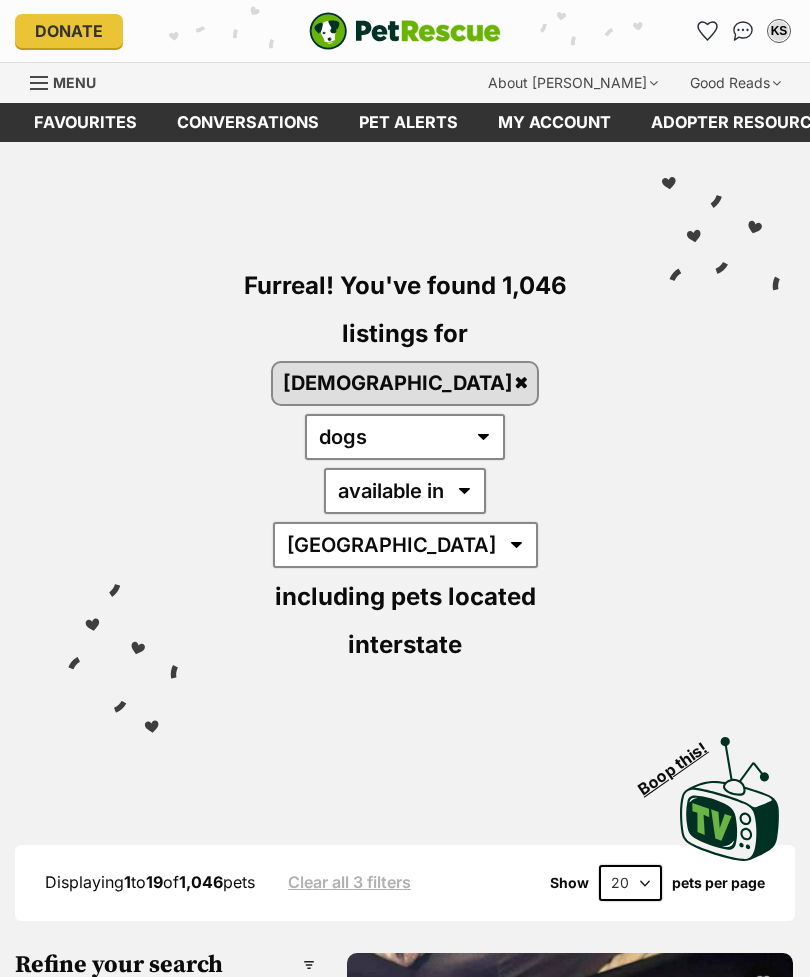 scroll, scrollTop: 0, scrollLeft: 0, axis: both 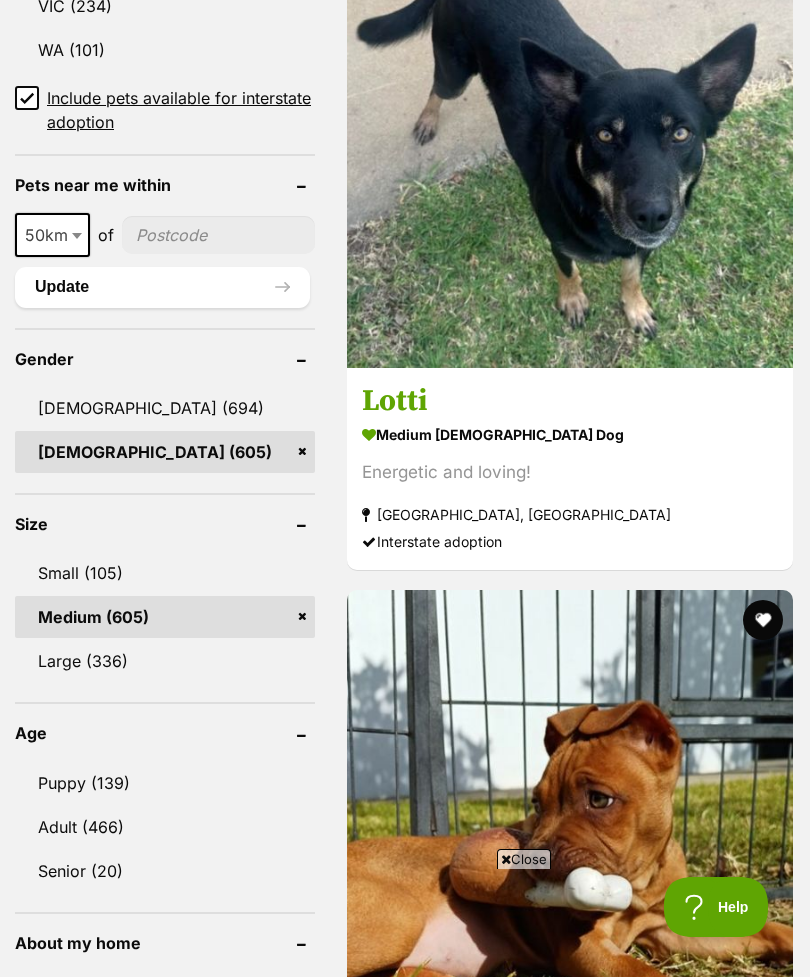 click on "Large (336)" at bounding box center (165, 661) 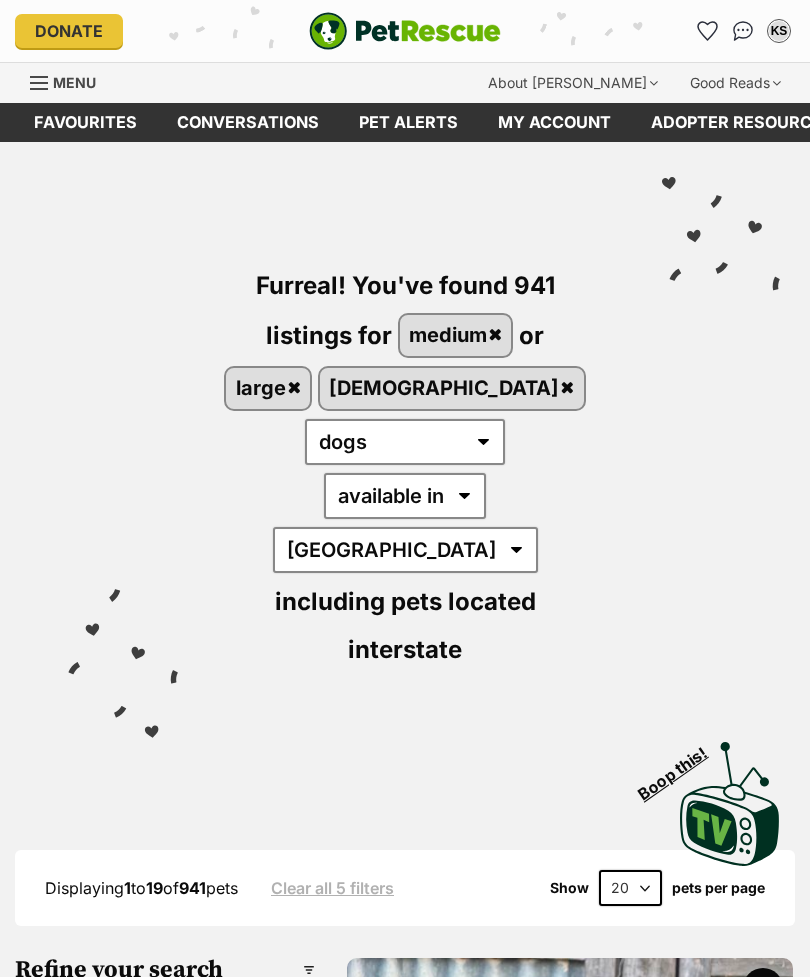 scroll, scrollTop: 0, scrollLeft: 0, axis: both 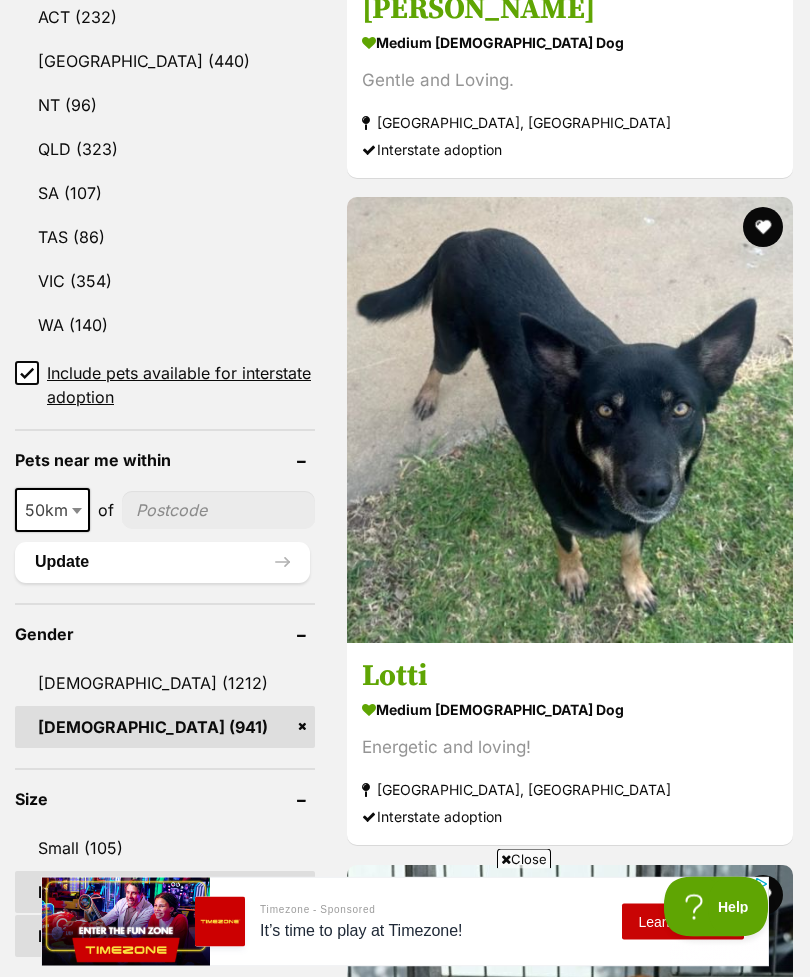click on "Include pets available for interstate adoption" at bounding box center (27, 373) 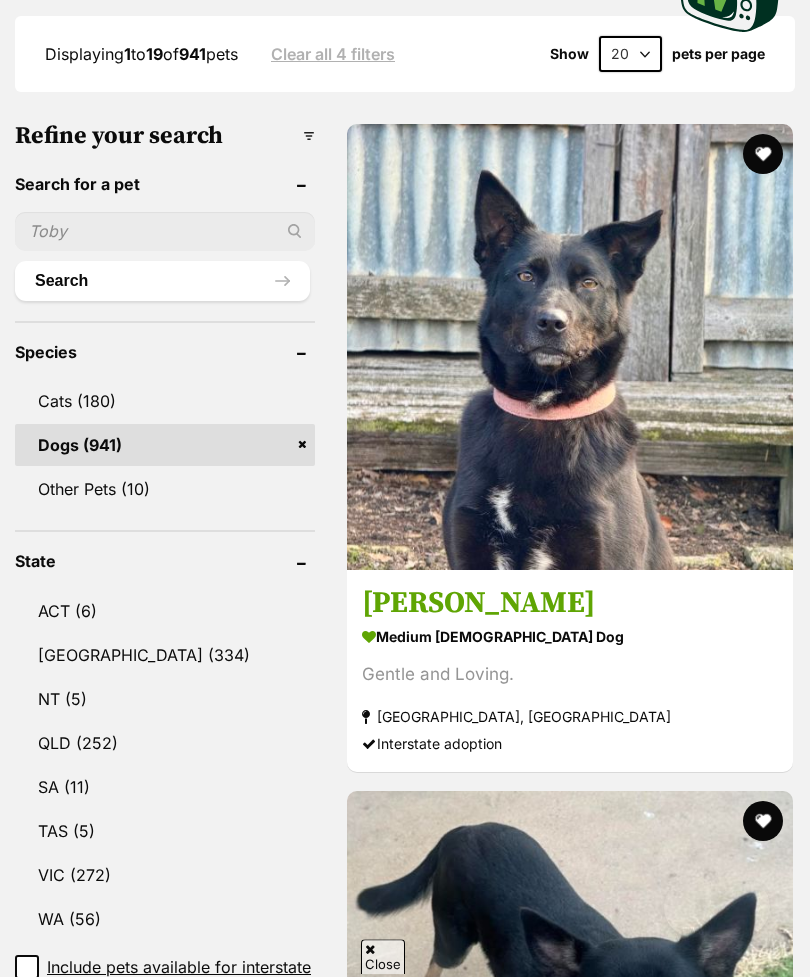 scroll, scrollTop: 1081, scrollLeft: 0, axis: vertical 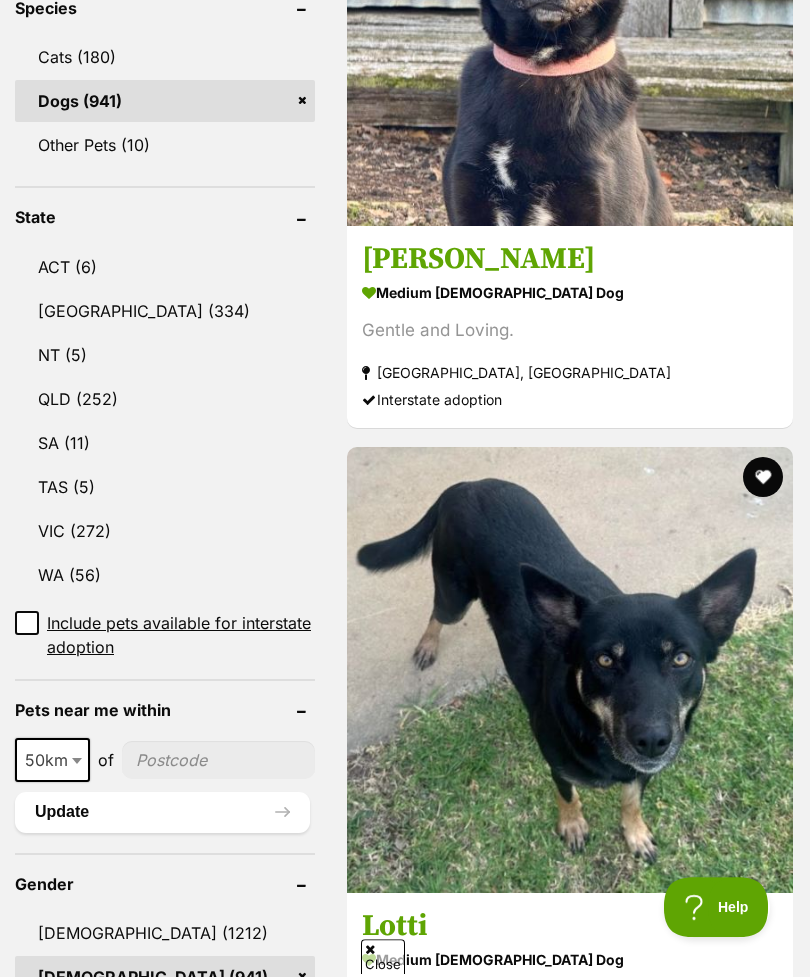 click on "VIC (272)" at bounding box center (165, 531) 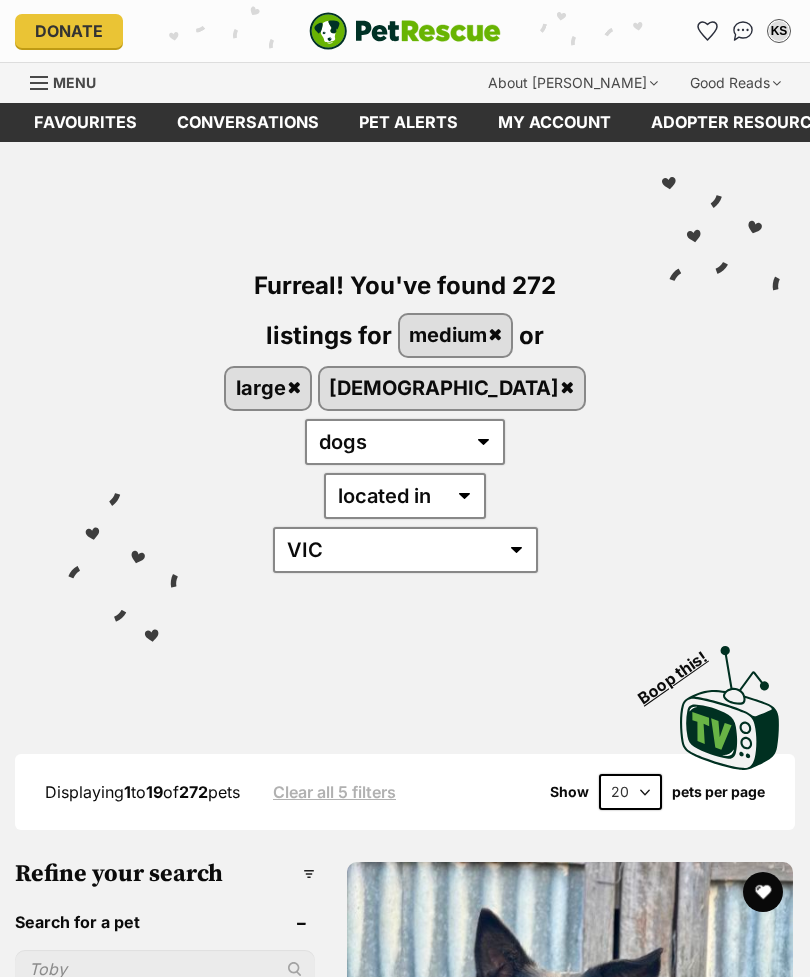 scroll, scrollTop: 128, scrollLeft: 0, axis: vertical 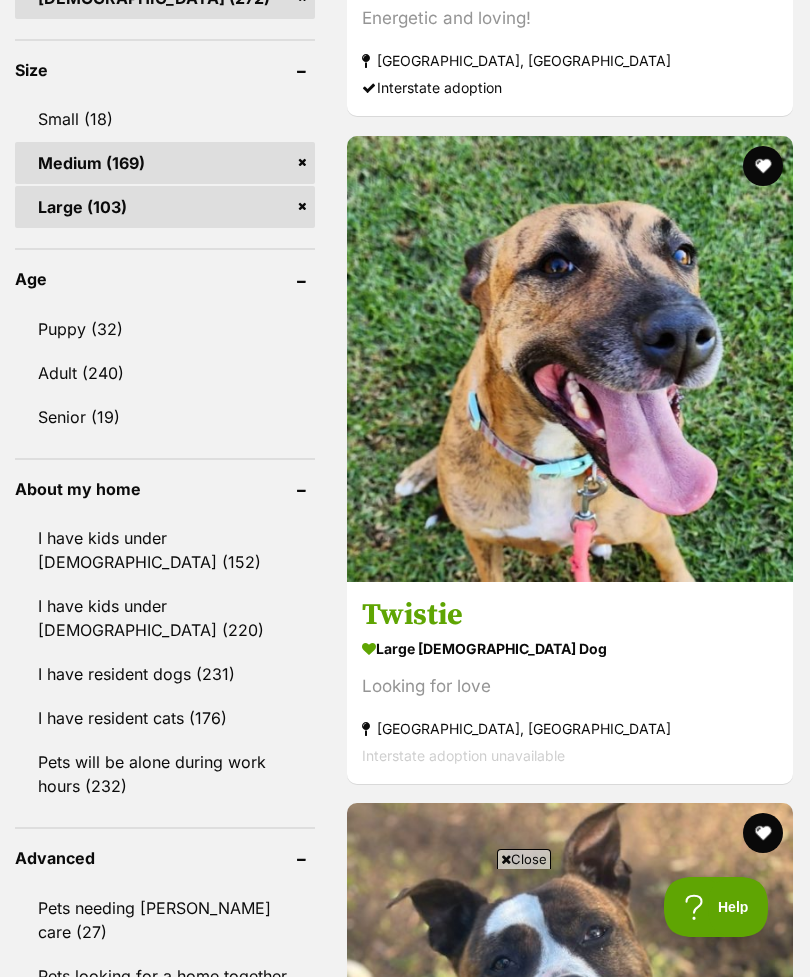 click on "large [DEMOGRAPHIC_DATA] Dog" at bounding box center [570, 648] 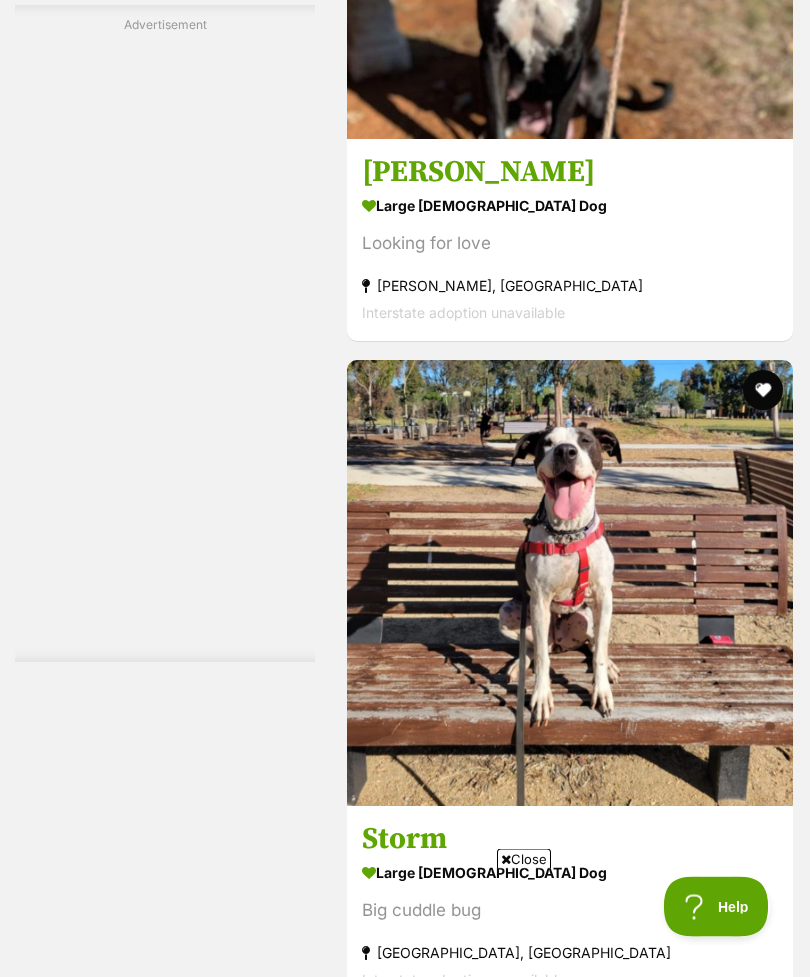 scroll, scrollTop: 5388, scrollLeft: 0, axis: vertical 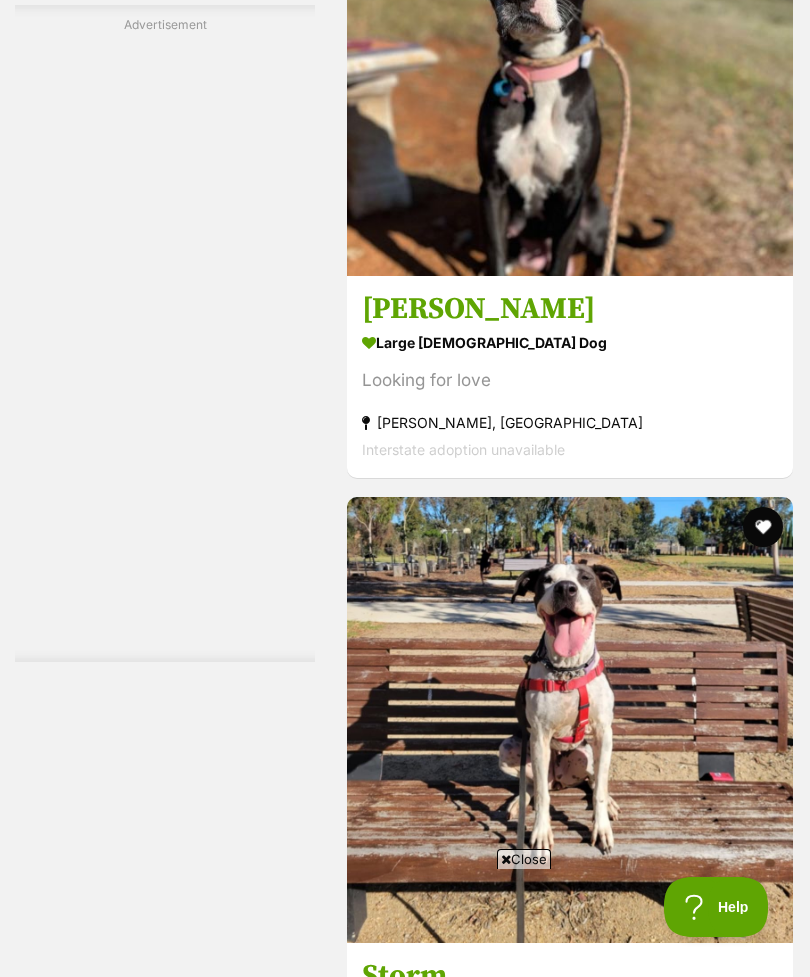 click on "Looking for love" at bounding box center [570, 380] 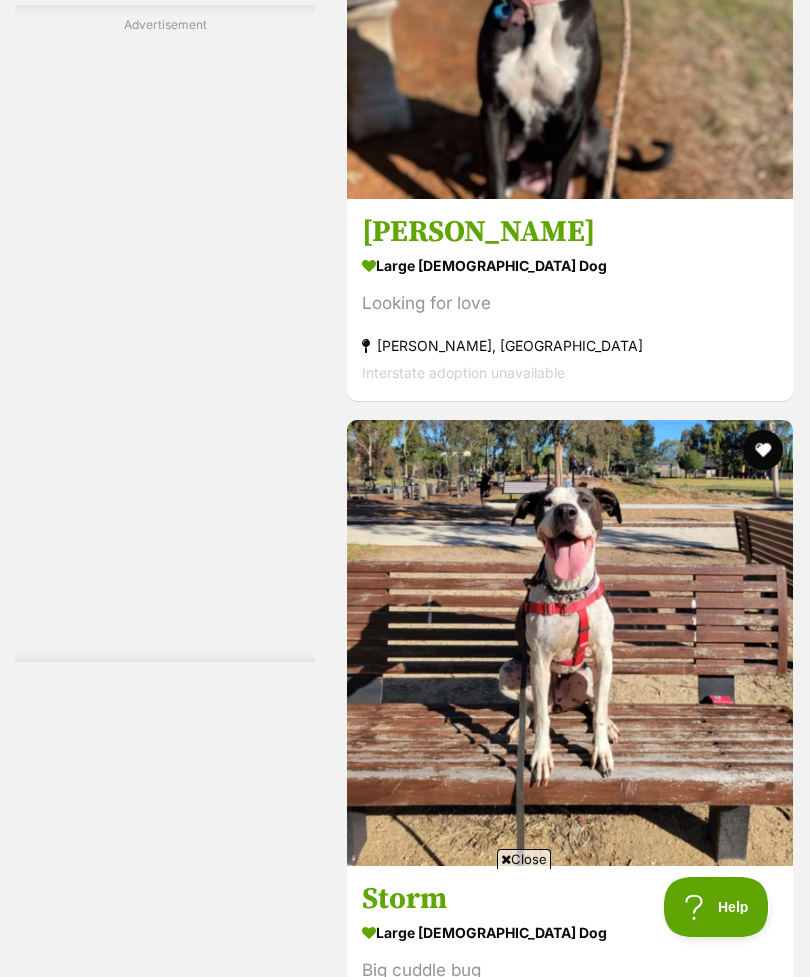 scroll, scrollTop: 0, scrollLeft: 0, axis: both 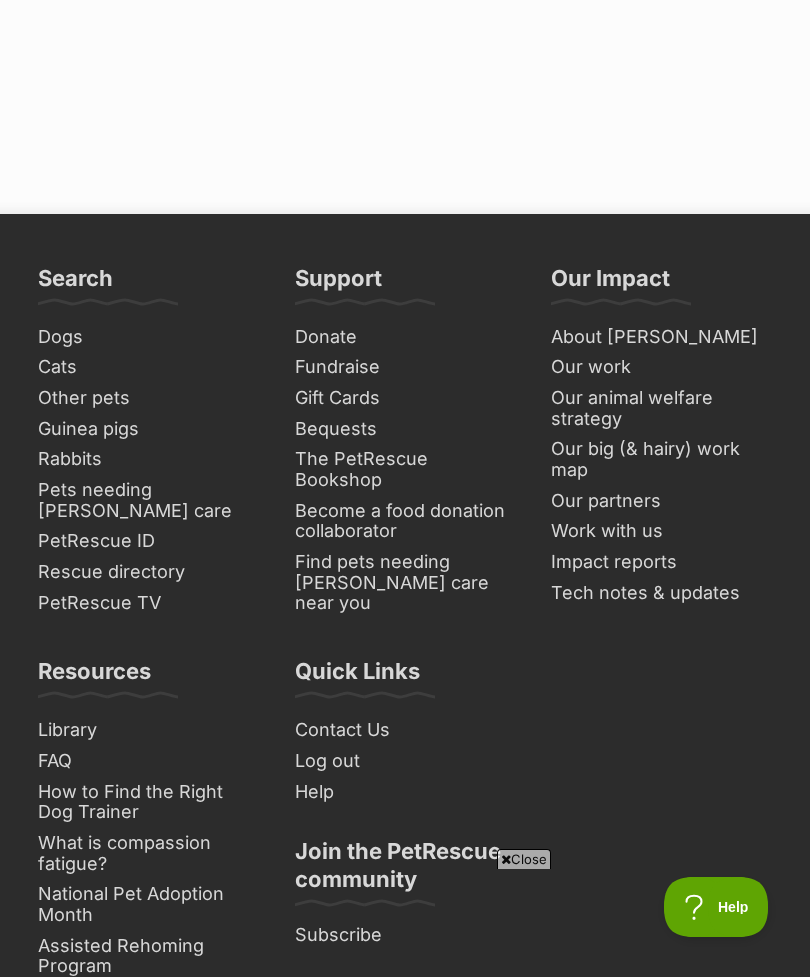 click at bounding box center [593, -215] 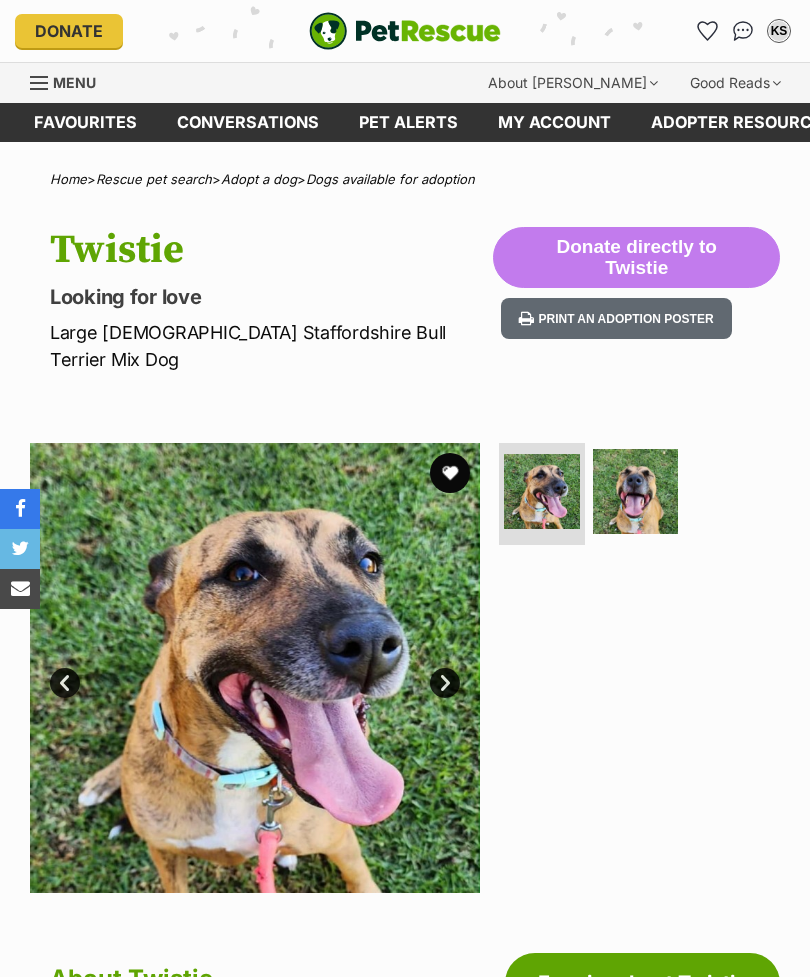 scroll, scrollTop: 45, scrollLeft: 0, axis: vertical 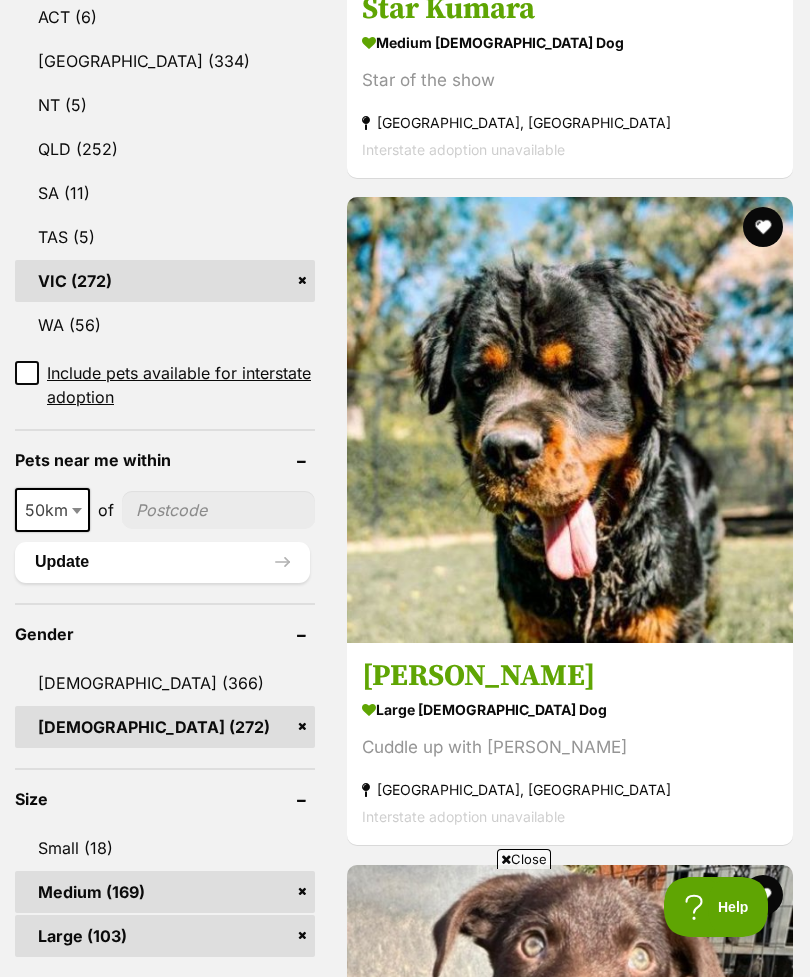 click on "large [DEMOGRAPHIC_DATA] Dog
Cuddle up with [PERSON_NAME]
[GEOGRAPHIC_DATA], [GEOGRAPHIC_DATA]
Interstate adoption unavailable" at bounding box center (570, 763) 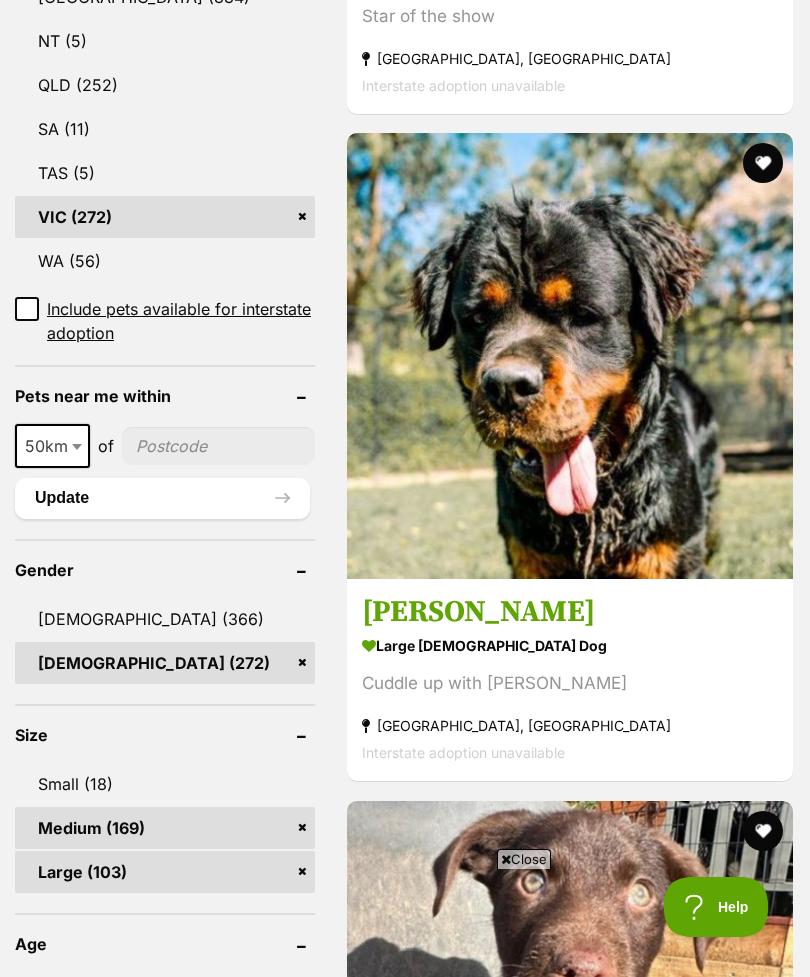 scroll, scrollTop: 1415, scrollLeft: 0, axis: vertical 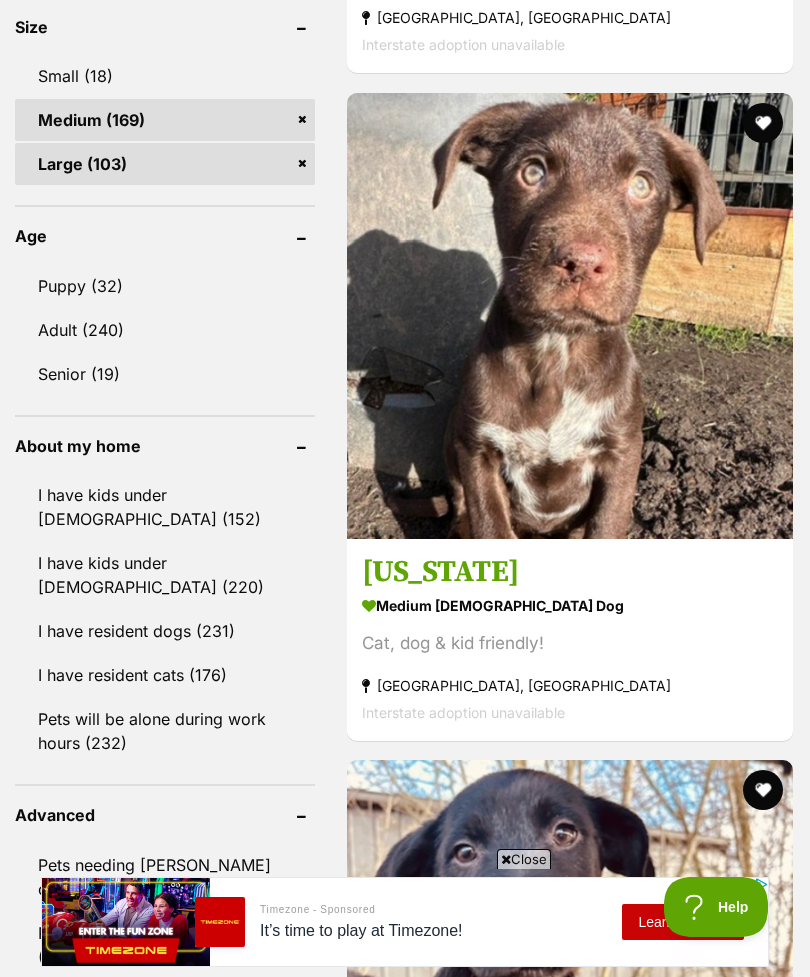 click on "Gisborne, VIC" at bounding box center (570, 685) 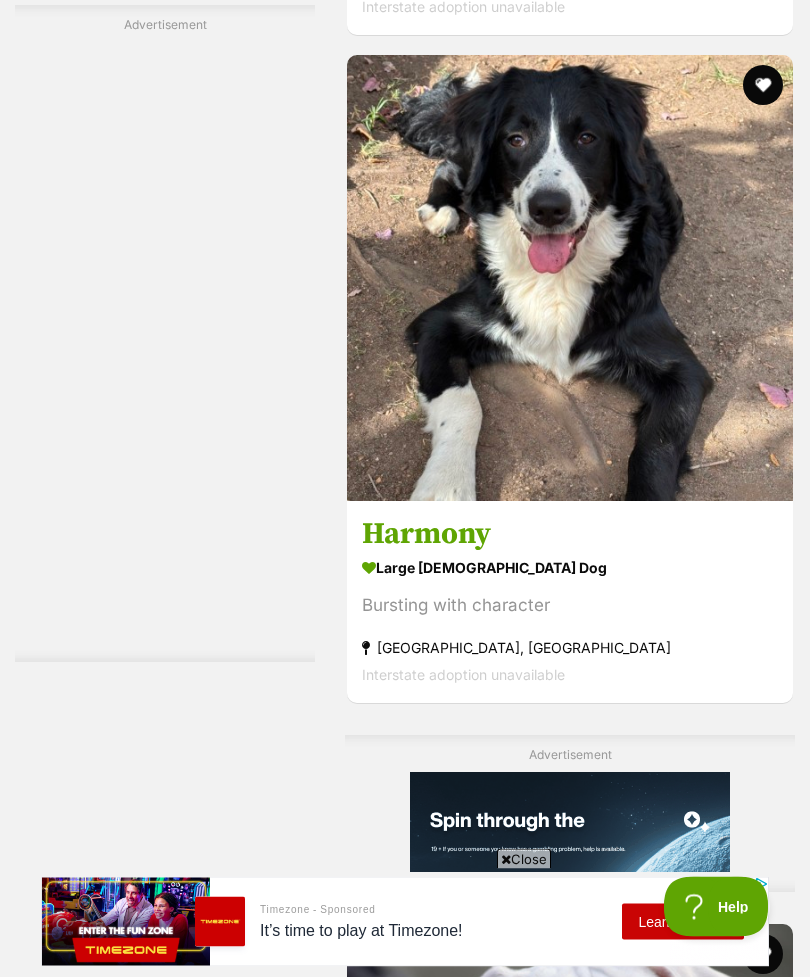 scroll, scrollTop: 4144, scrollLeft: 0, axis: vertical 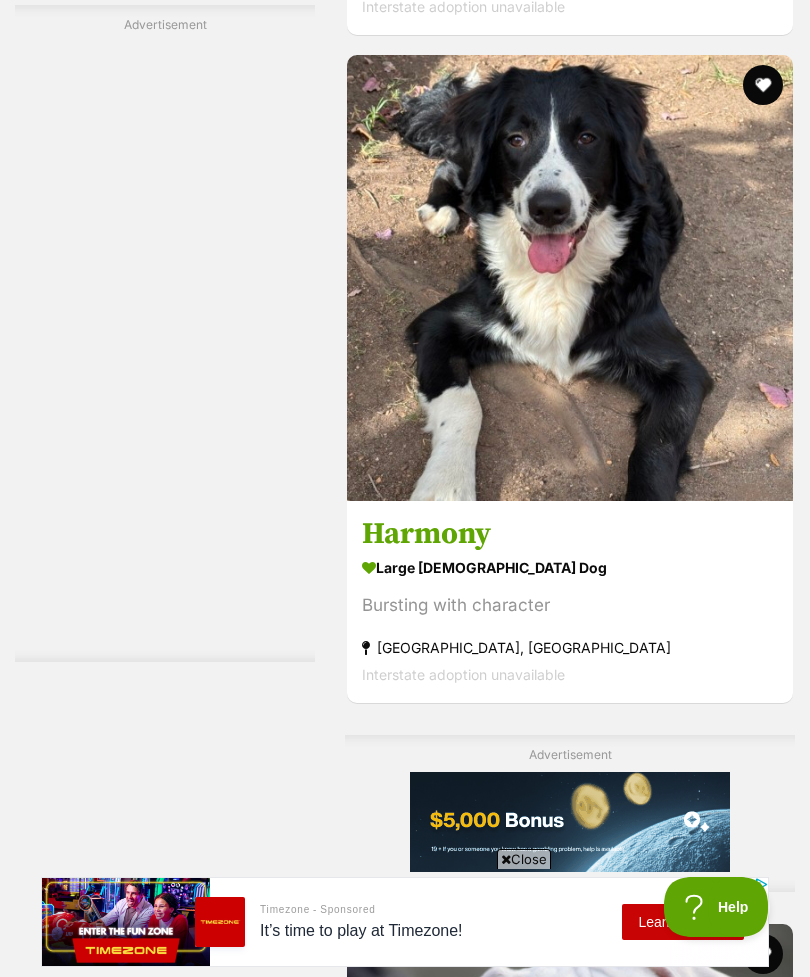 click on "Bursting with character" at bounding box center (570, 605) 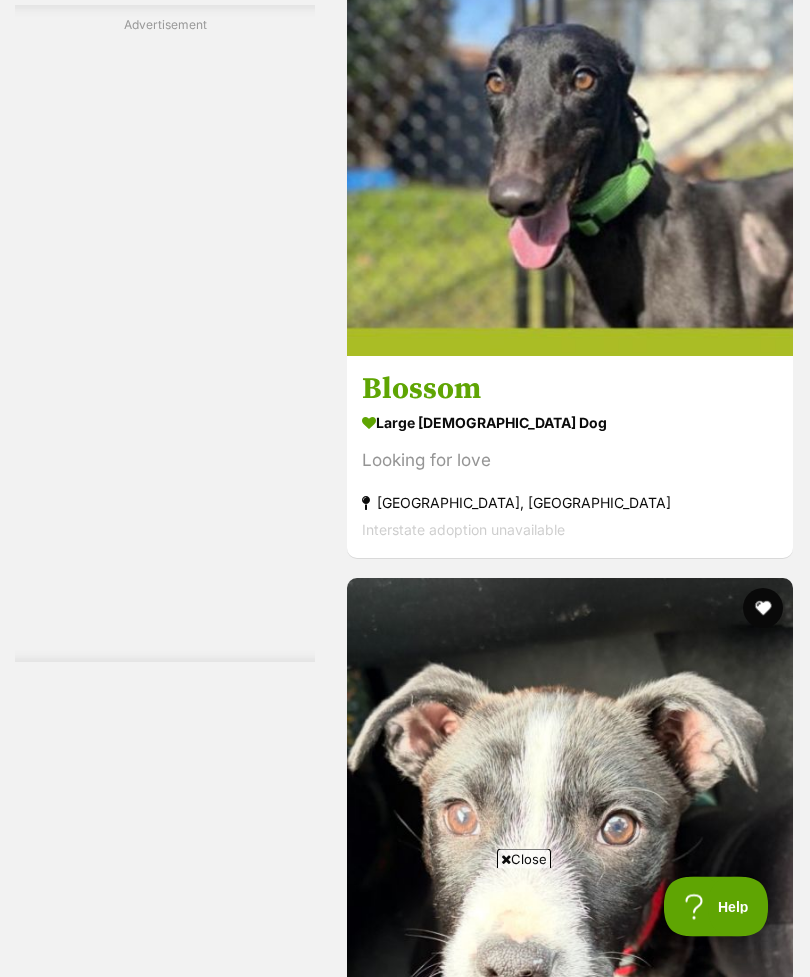scroll, scrollTop: 7160, scrollLeft: 0, axis: vertical 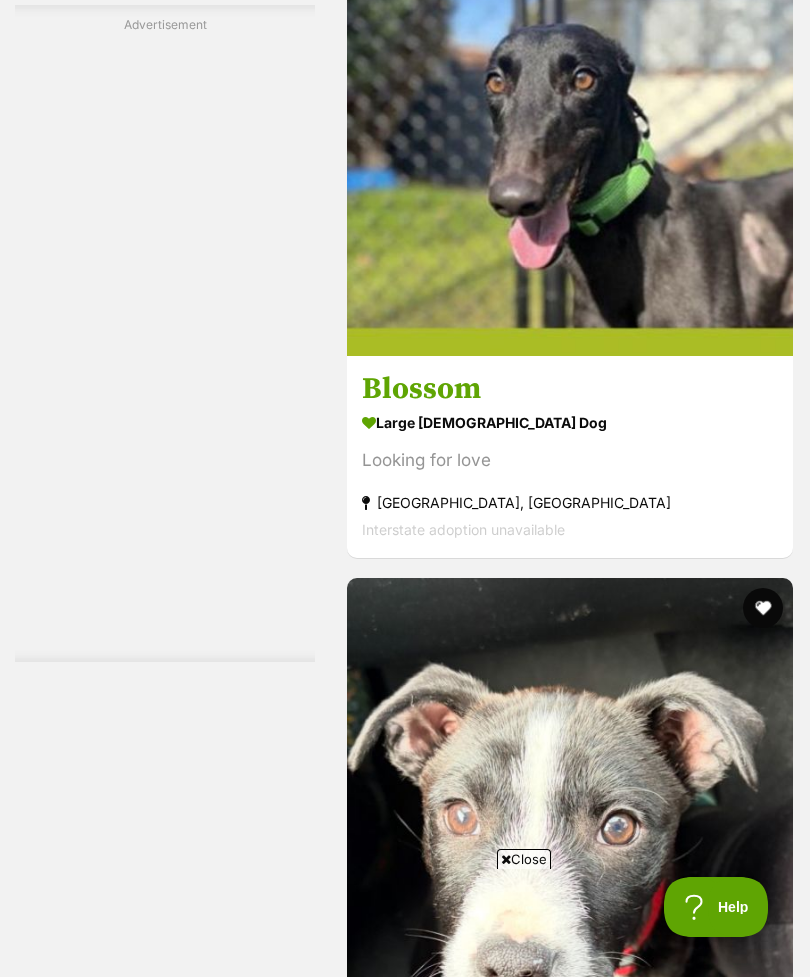 click on "Looking for love" at bounding box center [570, 461] 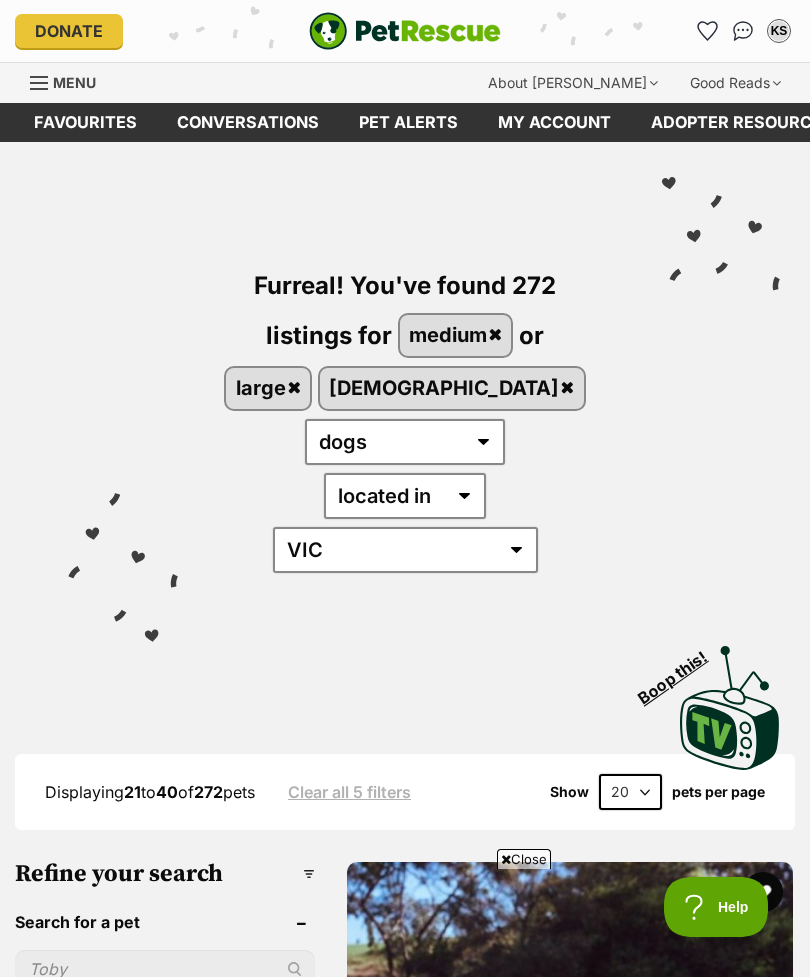 scroll, scrollTop: 7224, scrollLeft: 0, axis: vertical 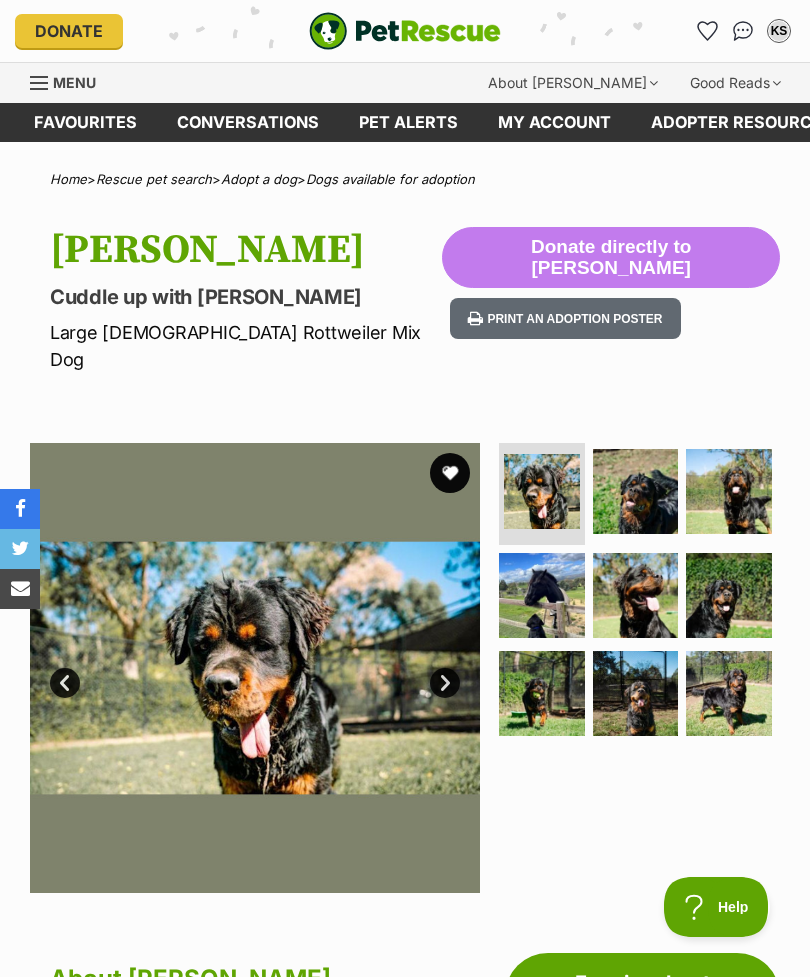 click at bounding box center (729, 694) 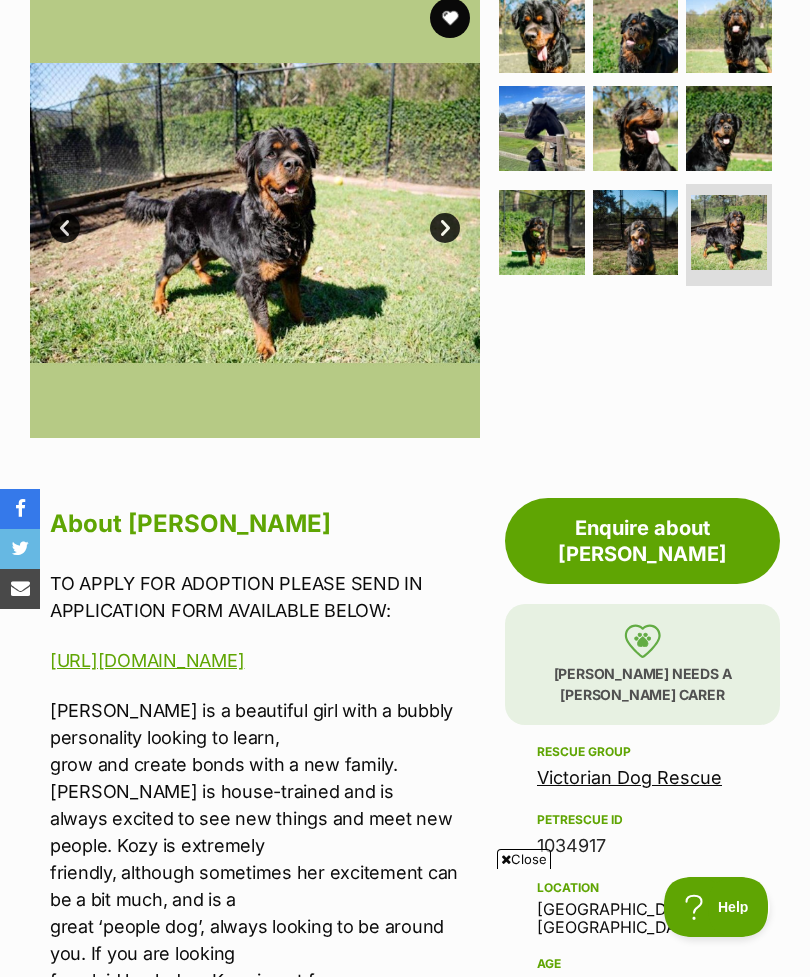 scroll, scrollTop: 452, scrollLeft: 0, axis: vertical 